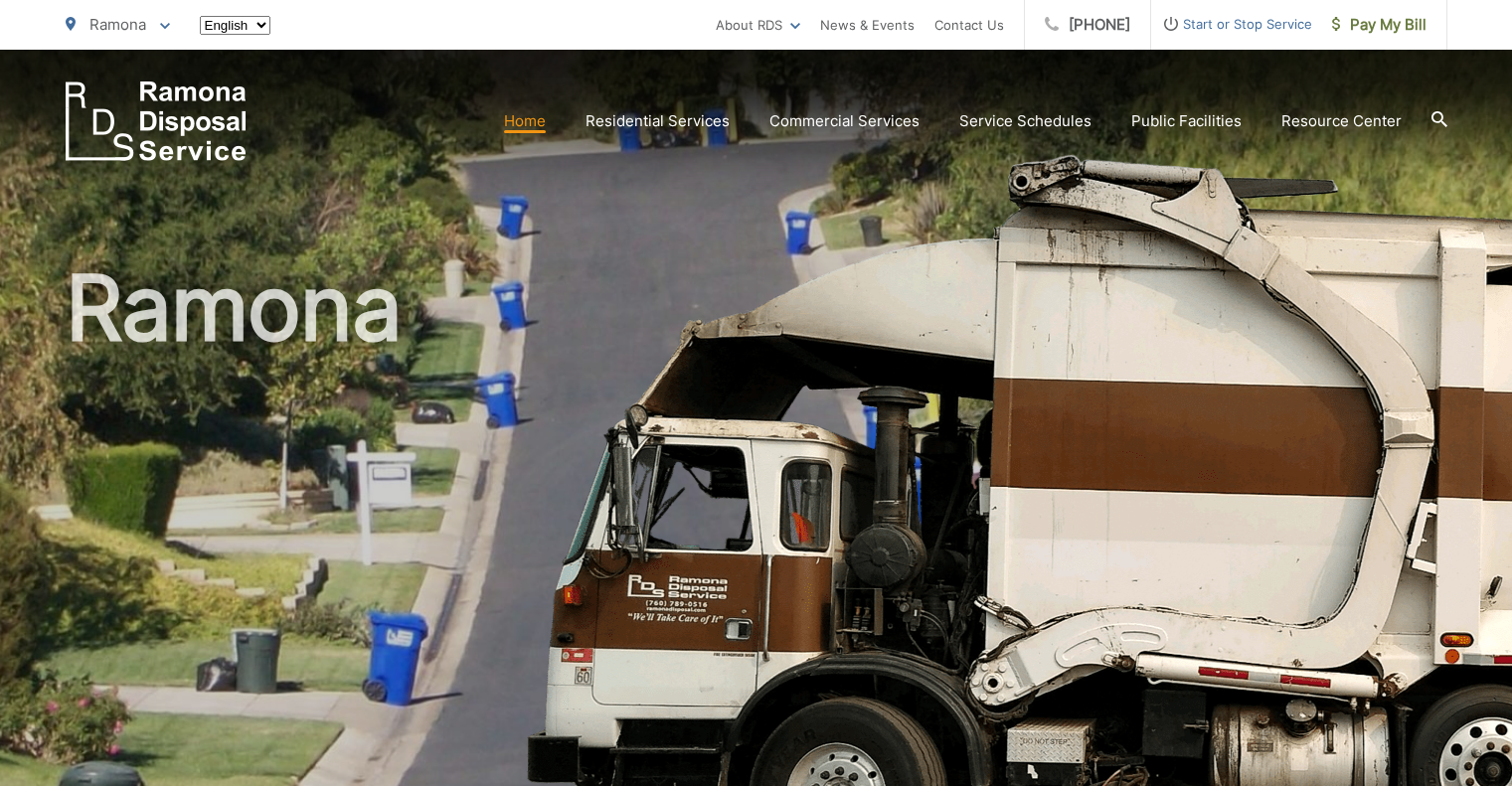 scroll, scrollTop: 0, scrollLeft: 0, axis: both 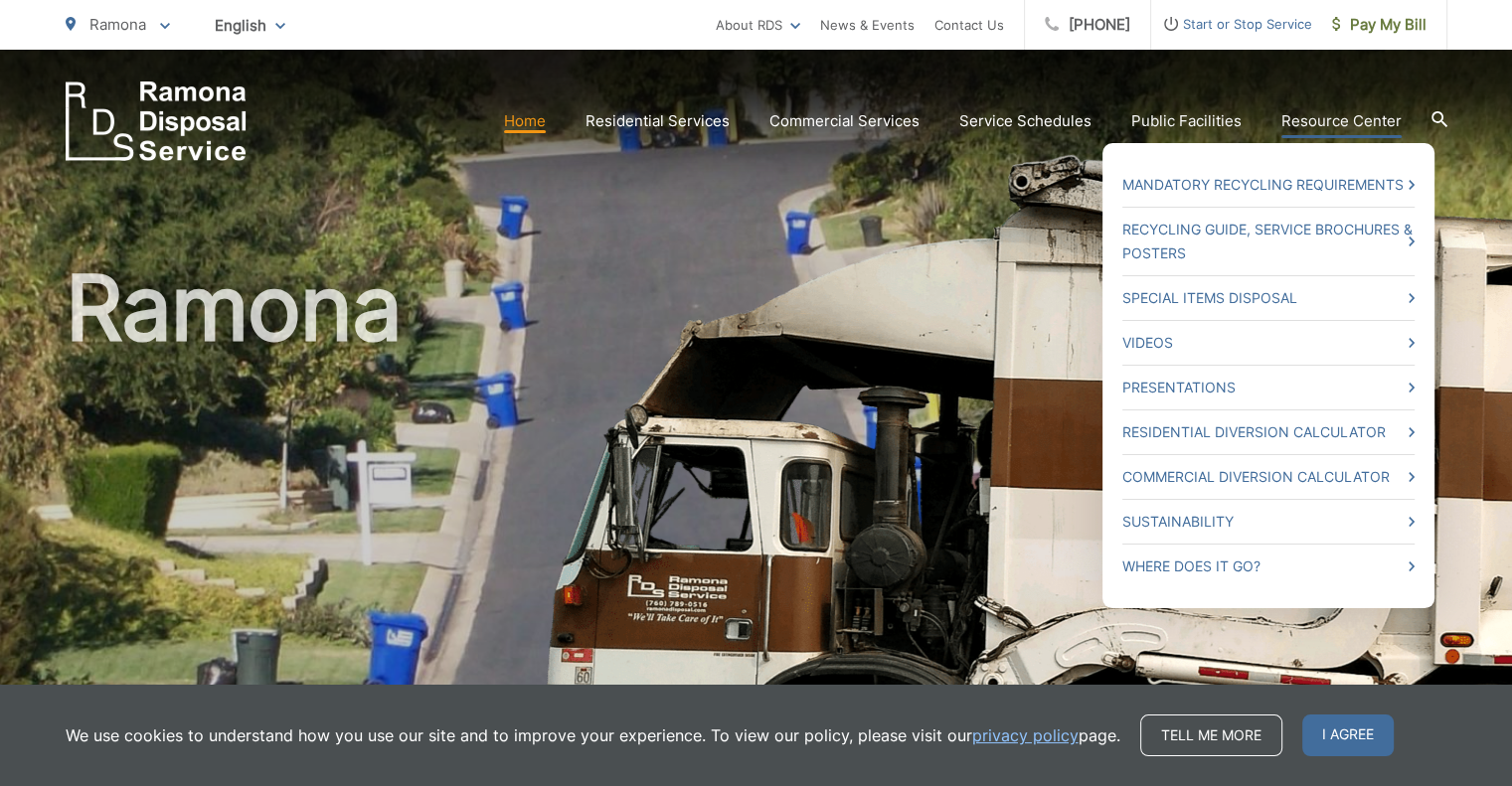 click on "Resource Center" at bounding box center [1341, 121] 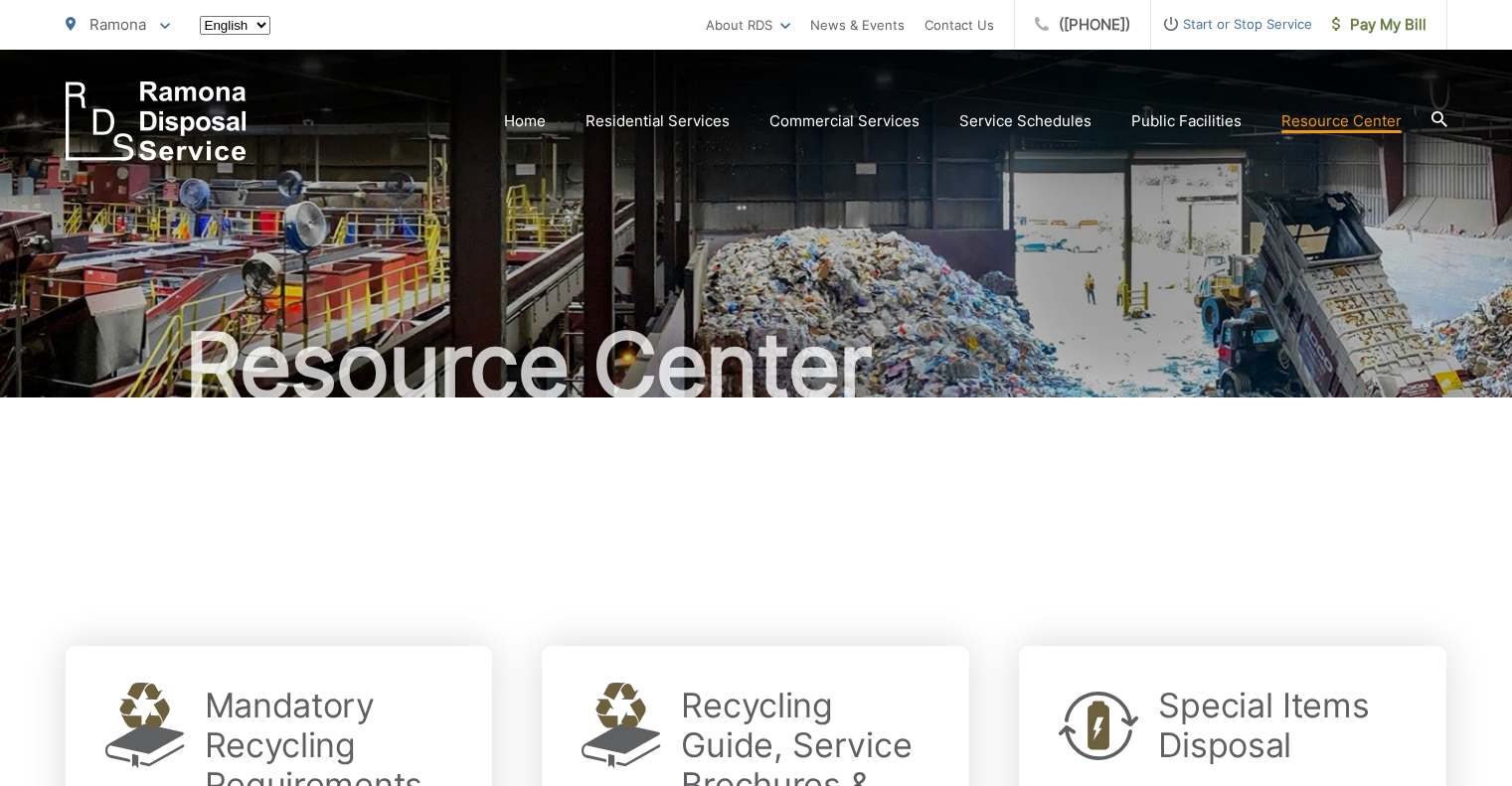 scroll, scrollTop: 0, scrollLeft: 0, axis: both 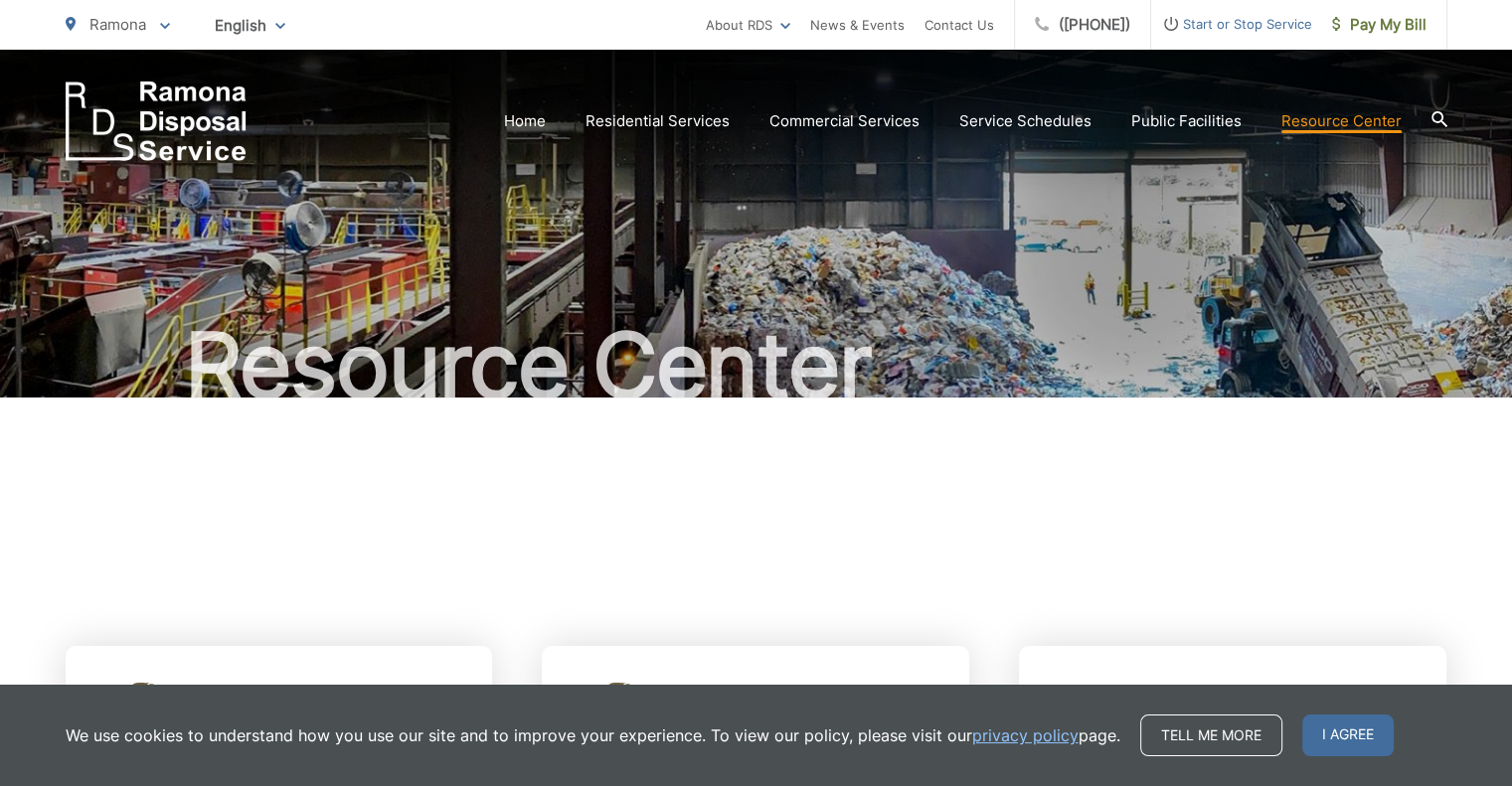 click on "Resource Center" at bounding box center (756, 224) 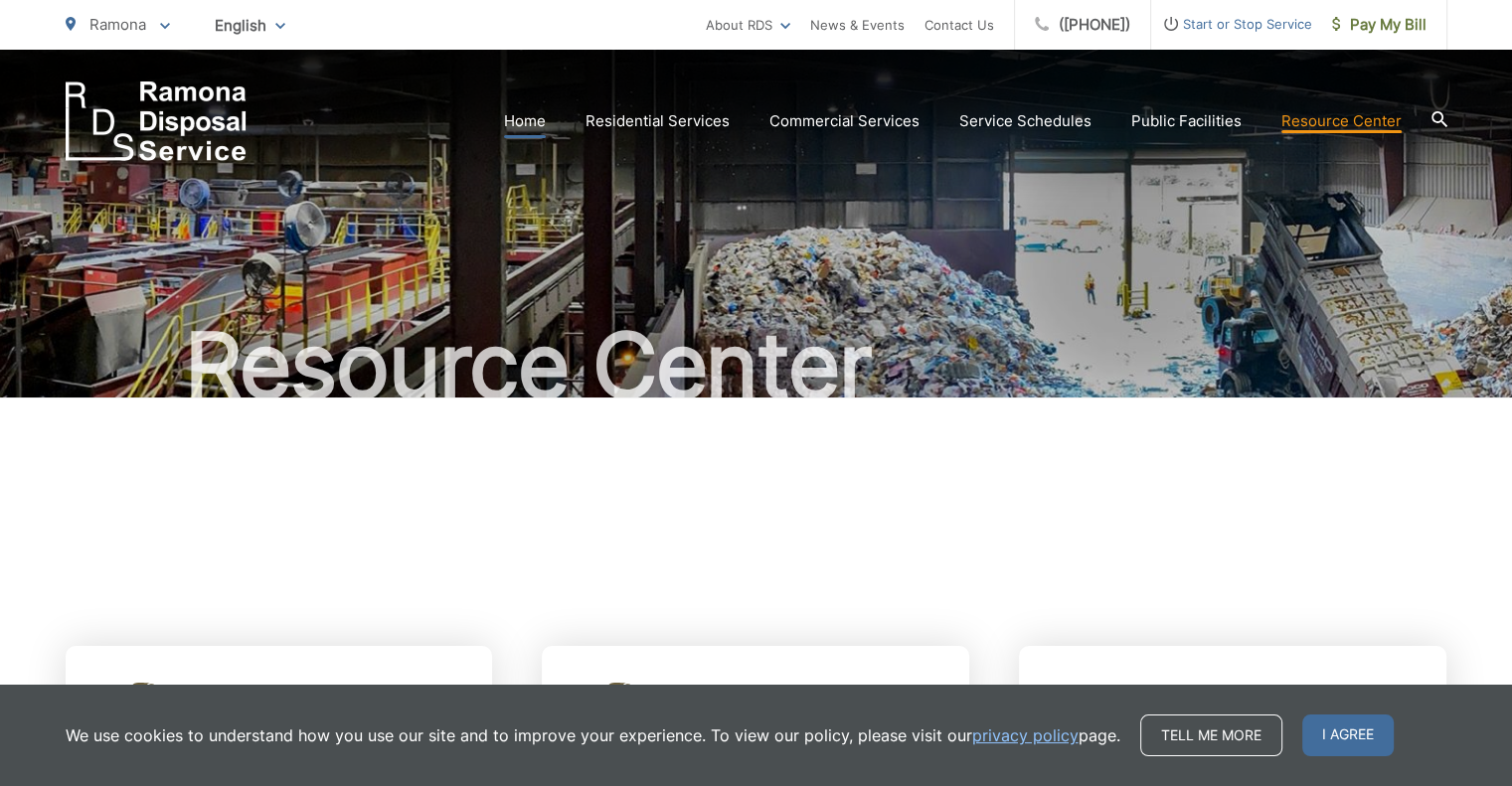 click on "Home
Residential Services
Curbside Pickup
Recycling
Organic Recycling
Trash
Household Hazardous Waste
Bulky Item Pickup
Dumpster Service
Monthly Dumpsters
Temporary Dumpster
Roll-Off Boxes
Storage Containers
Apartments & Condos
Recycling
Organic Recycling
Trash
Commercial Services
Commercial Services
Recycling
Organic Recycling
Trash
Roll-Off Boxes
Construction & Demolition
Dumpsters
Roll-Off Boxes" at bounding box center (847, 121) 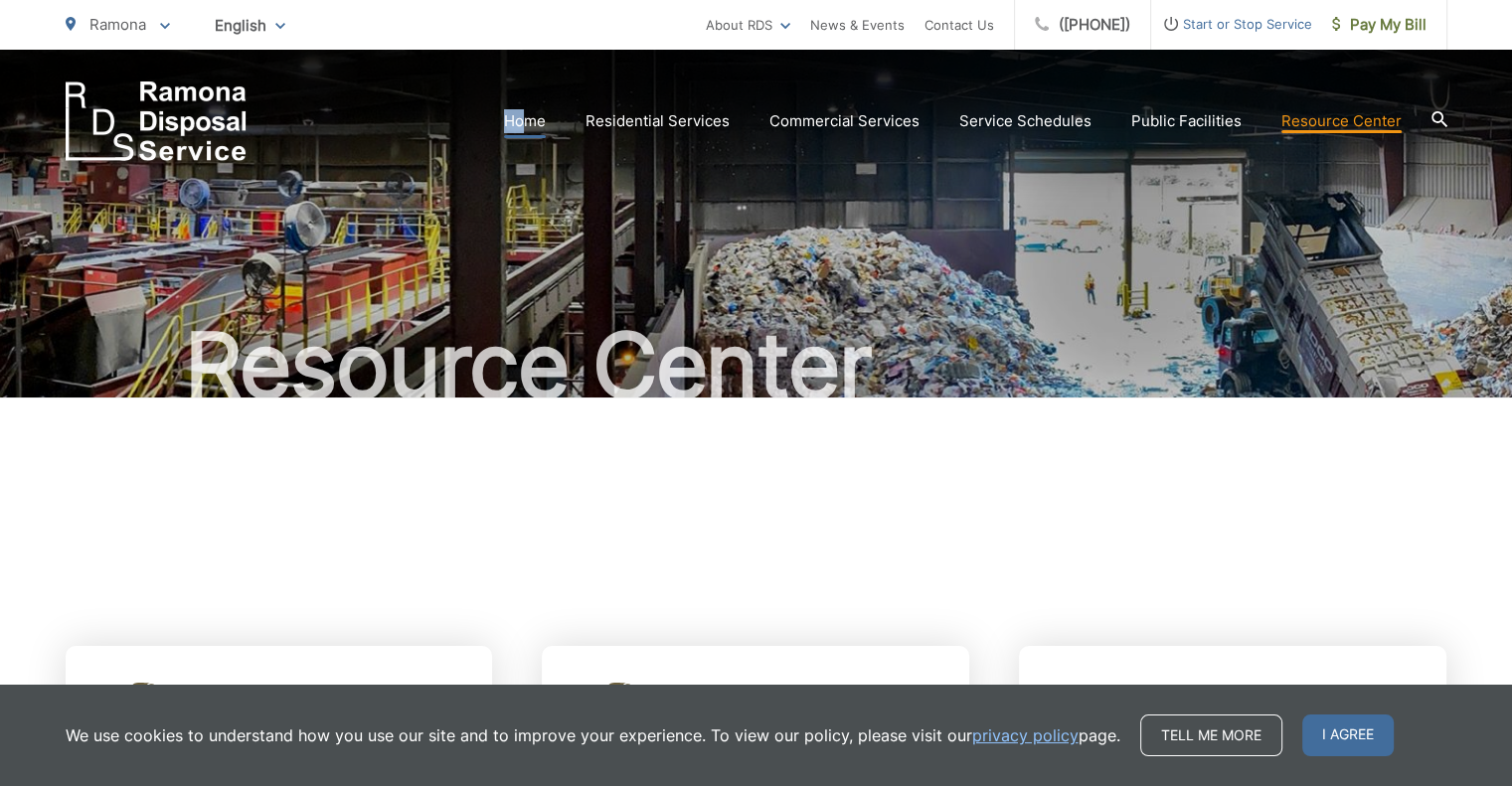 click on "Home" at bounding box center (525, 121) 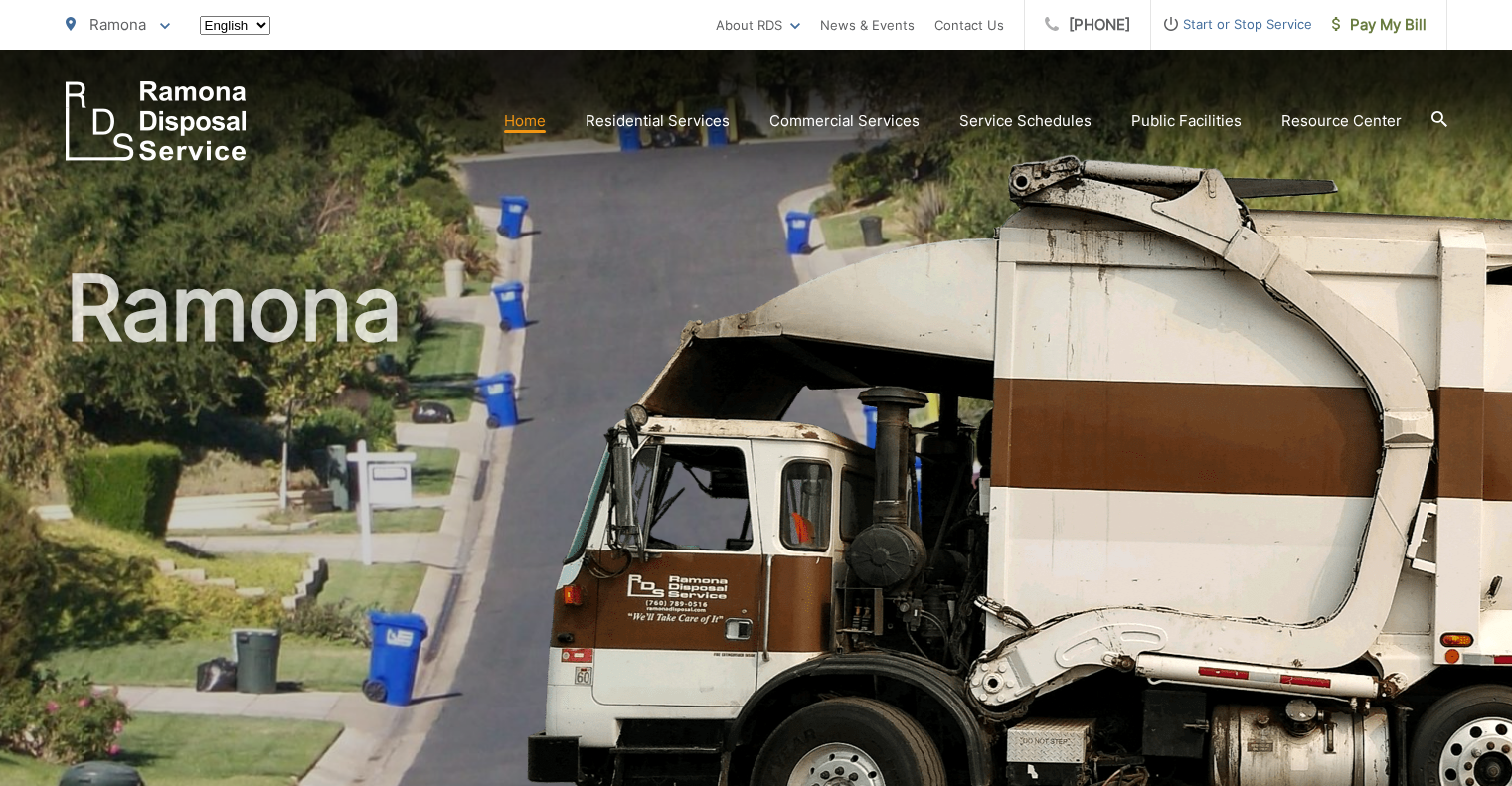 scroll, scrollTop: 0, scrollLeft: 0, axis: both 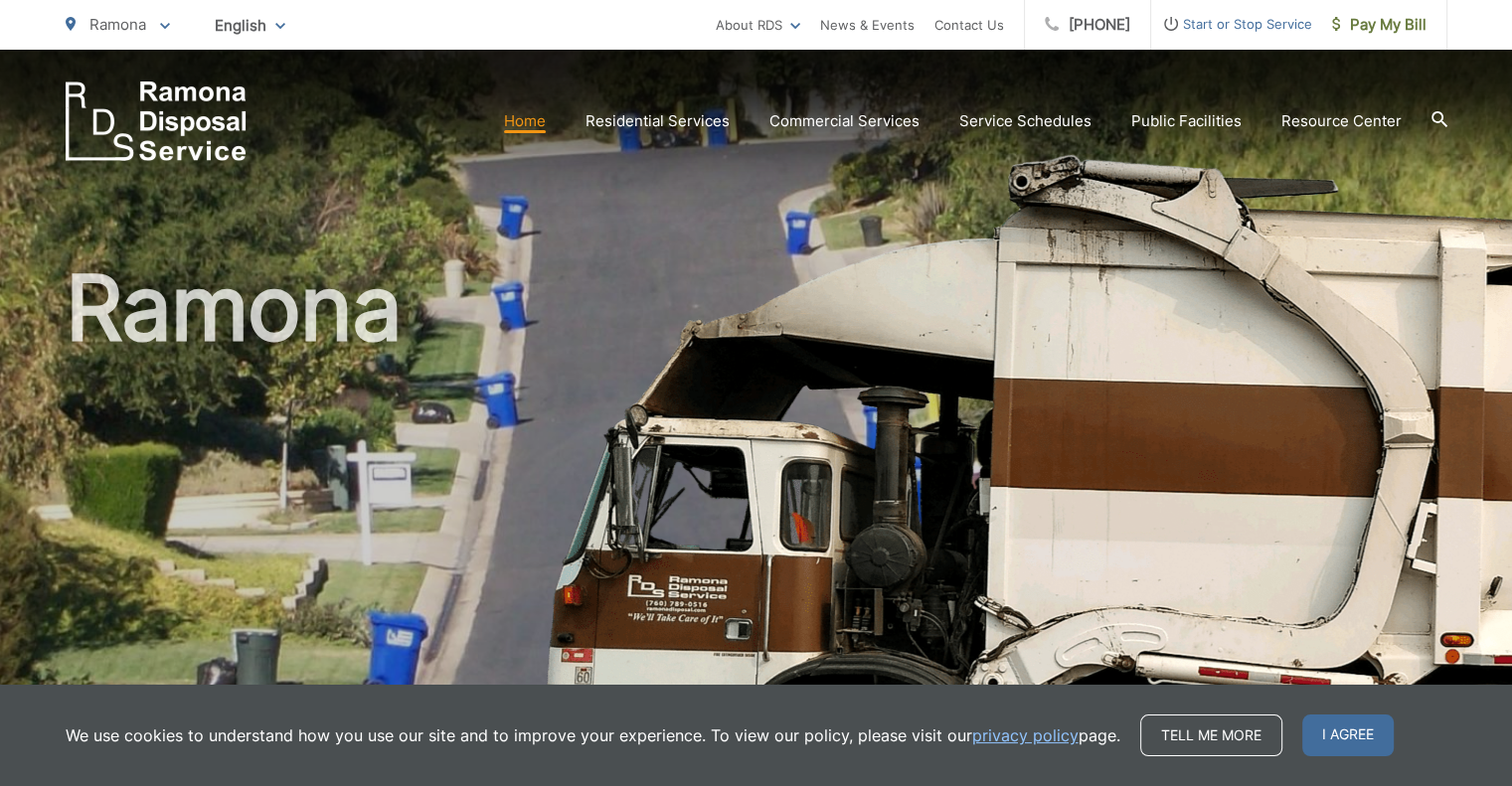 click on "Home
Residential Services
Curbside Pickup
Recycling
Organic Recycling
Trash
Household Hazardous Waste
Bulky Item Pickup
Dumpster Service
Monthly Dumpsters
Temporary Dumpster
Roll-Off Boxes
Storage Containers
Apartments & Condos
Recycling
Organic Recycling
Trash
Commercial Services
Commercial Services
Recycling
Organic Recycling
Trash
Roll-Off Boxes
Construction & Demolition
Dumpsters
Roll-Off Boxes" at bounding box center [847, 121] 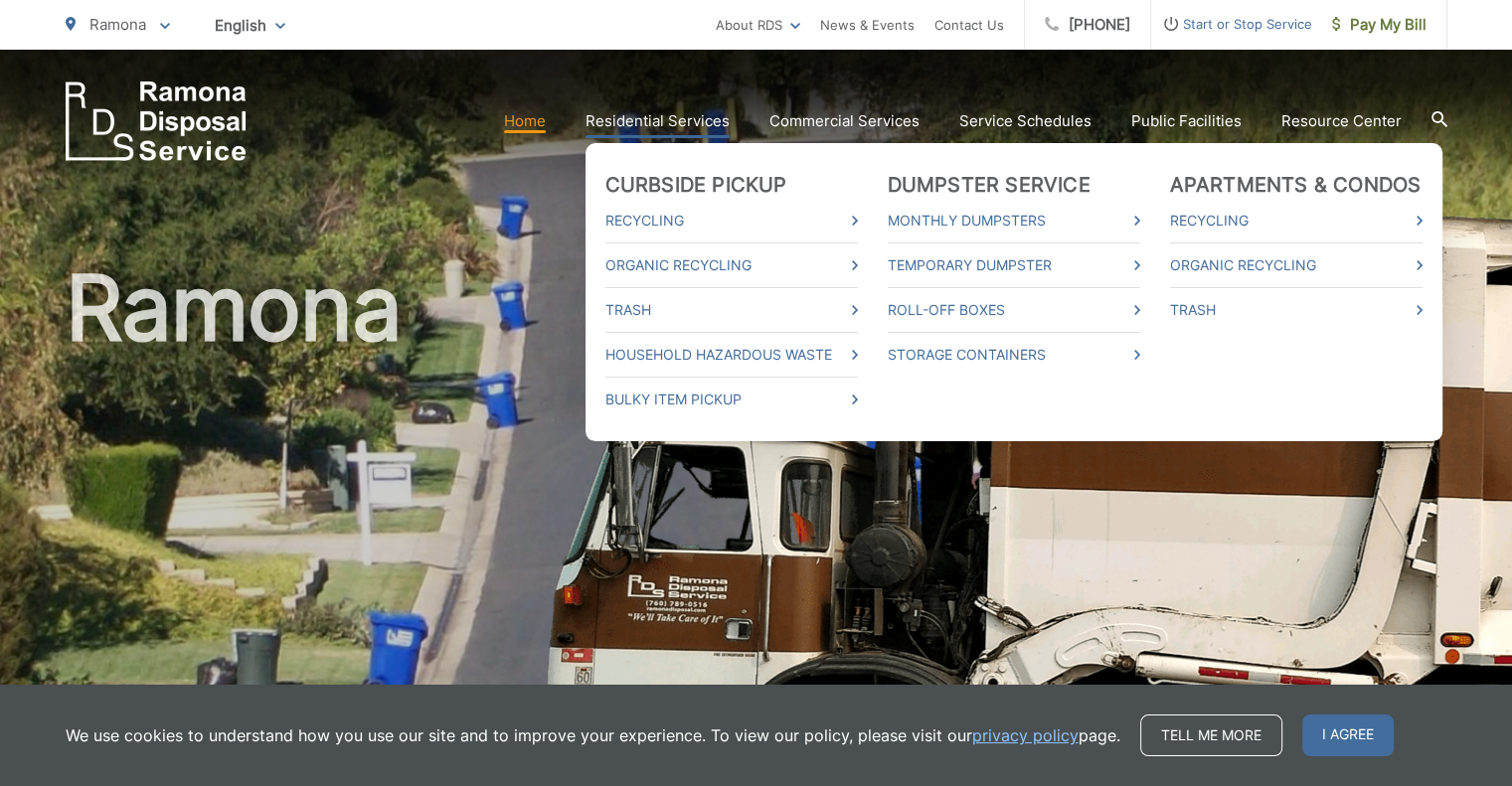 click on "Residential Services" at bounding box center (657, 121) 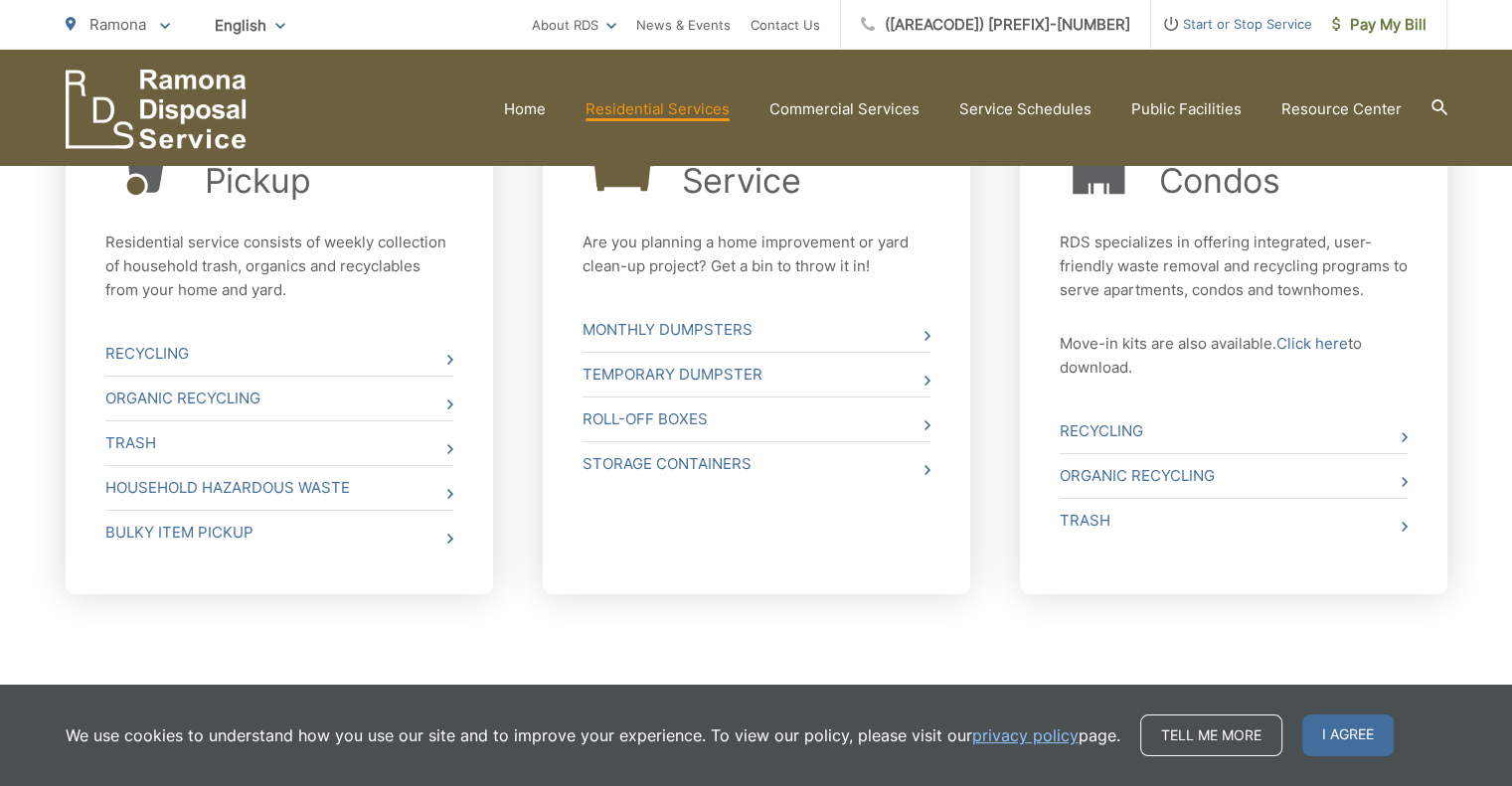 scroll, scrollTop: 872, scrollLeft: 0, axis: vertical 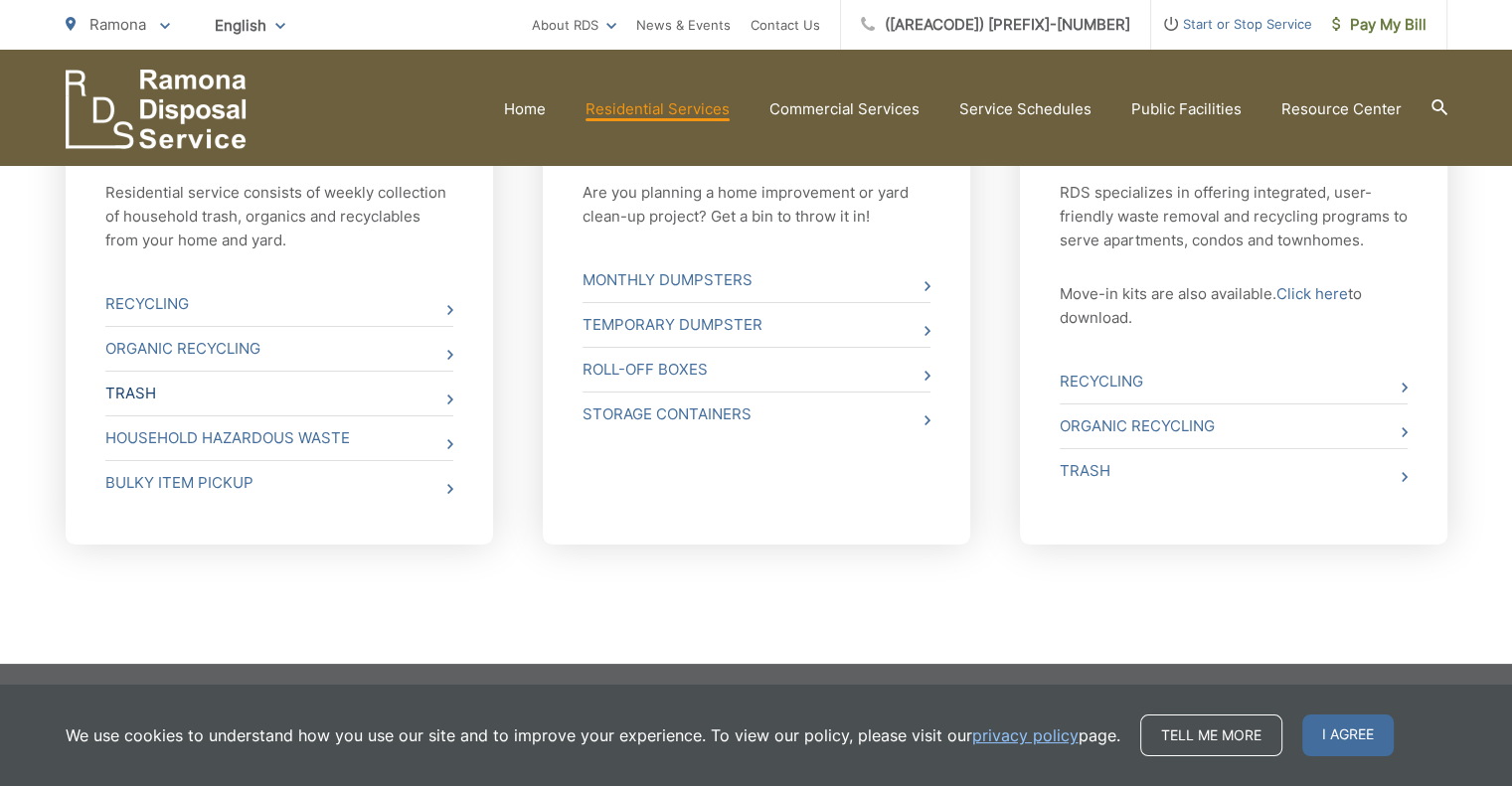 click on "Trash" at bounding box center [279, 393] 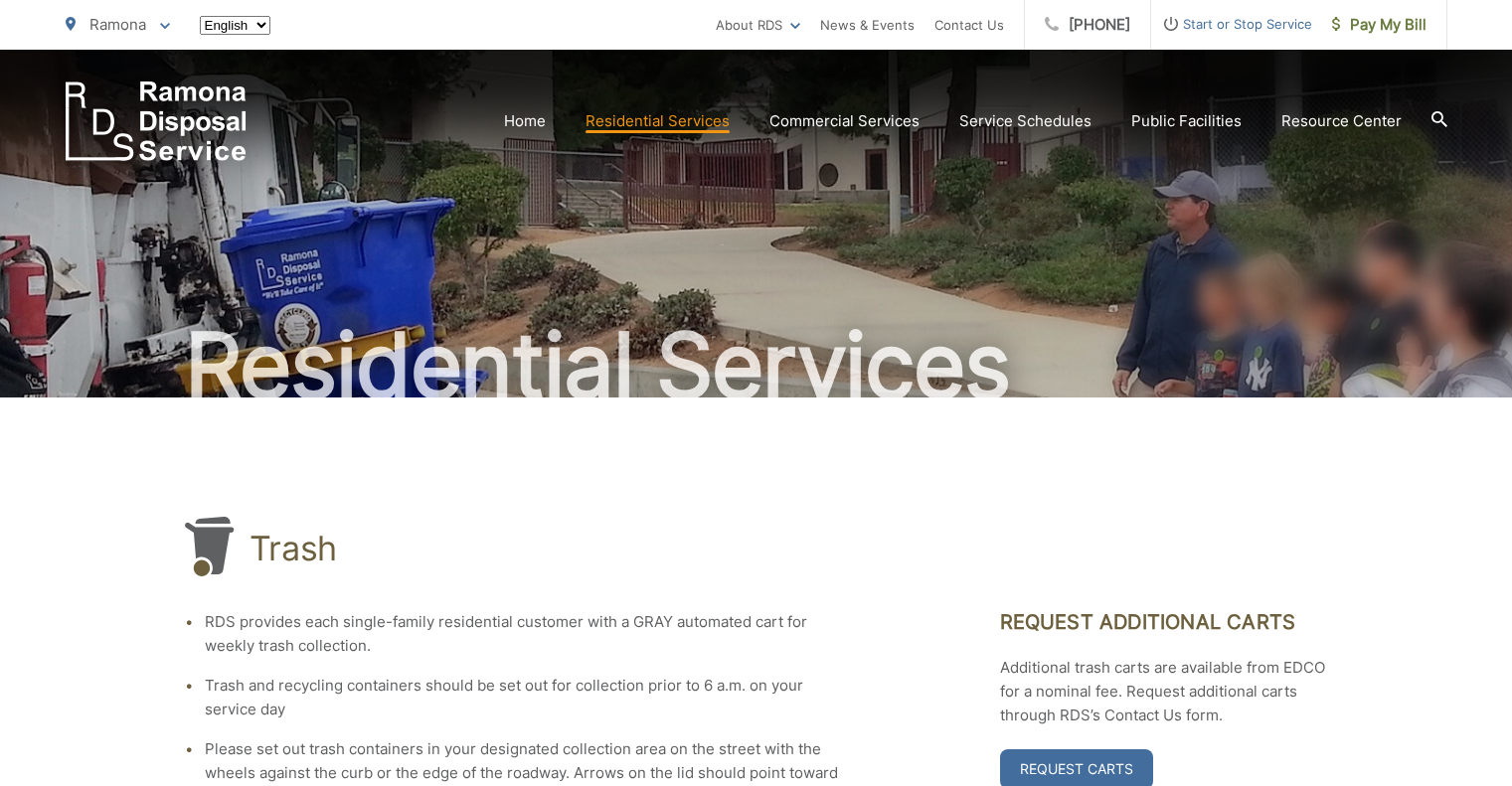 scroll, scrollTop: 0, scrollLeft: 0, axis: both 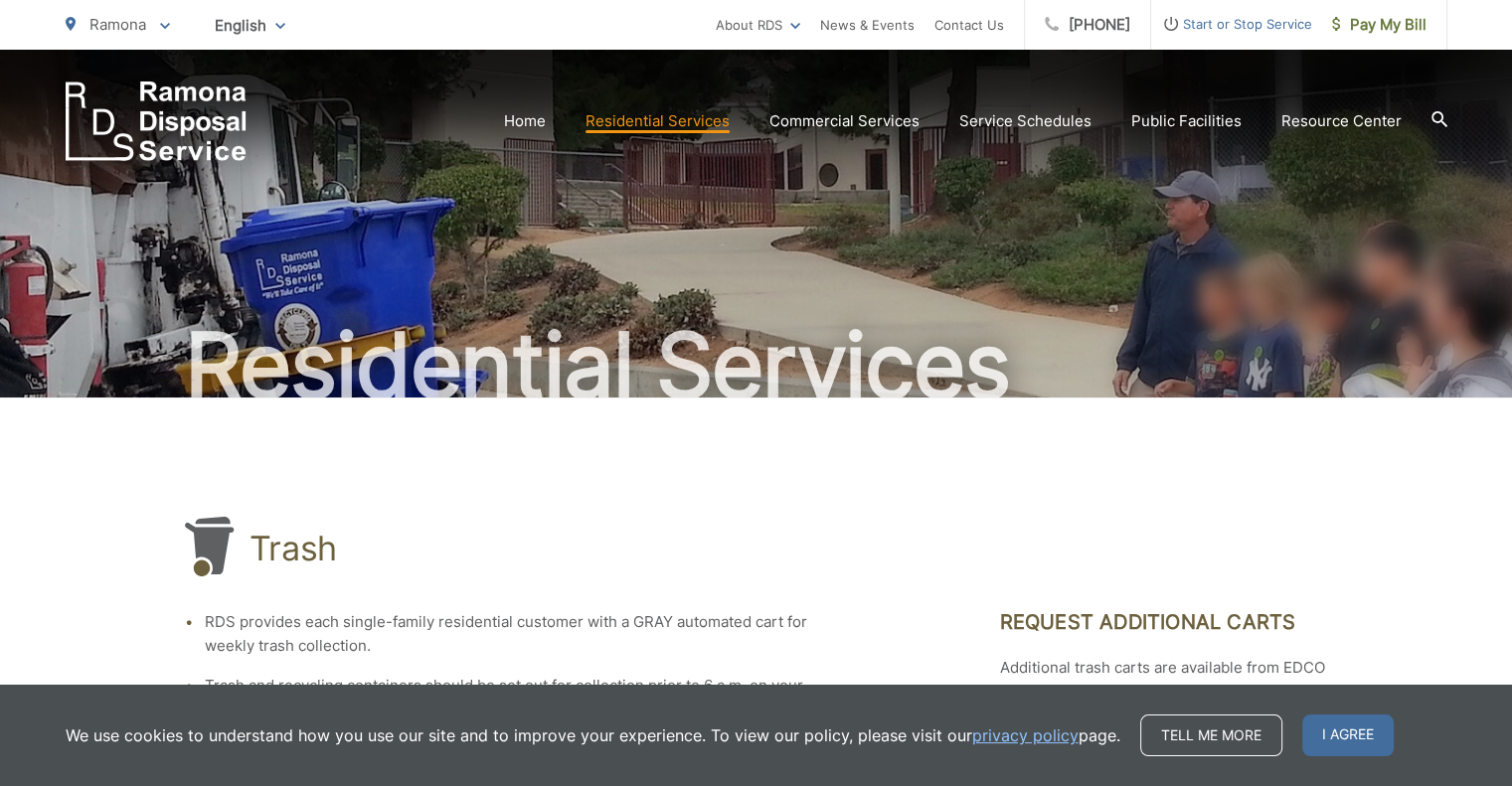 click at bounding box center (156, 121) 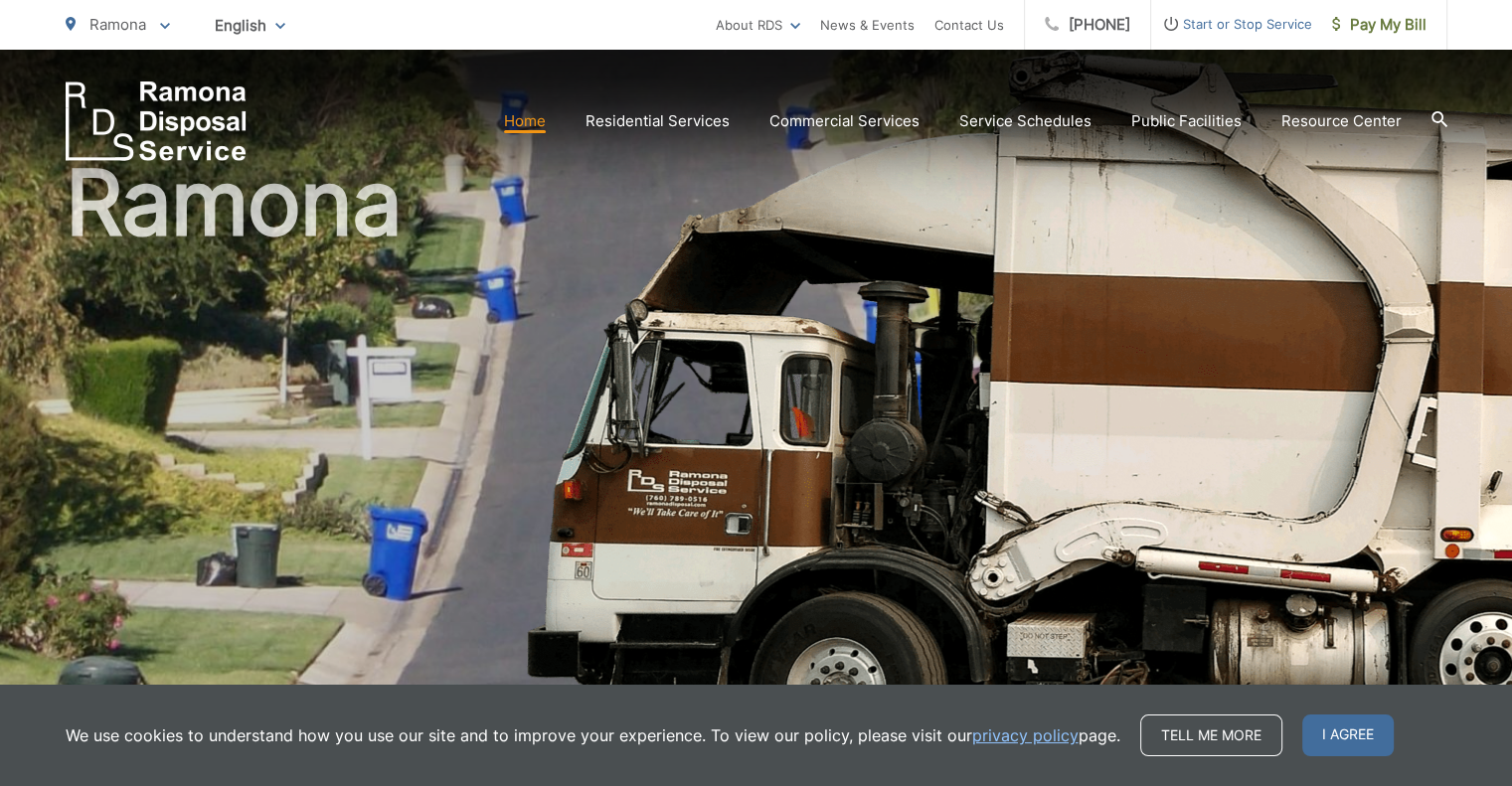 scroll, scrollTop: 0, scrollLeft: 0, axis: both 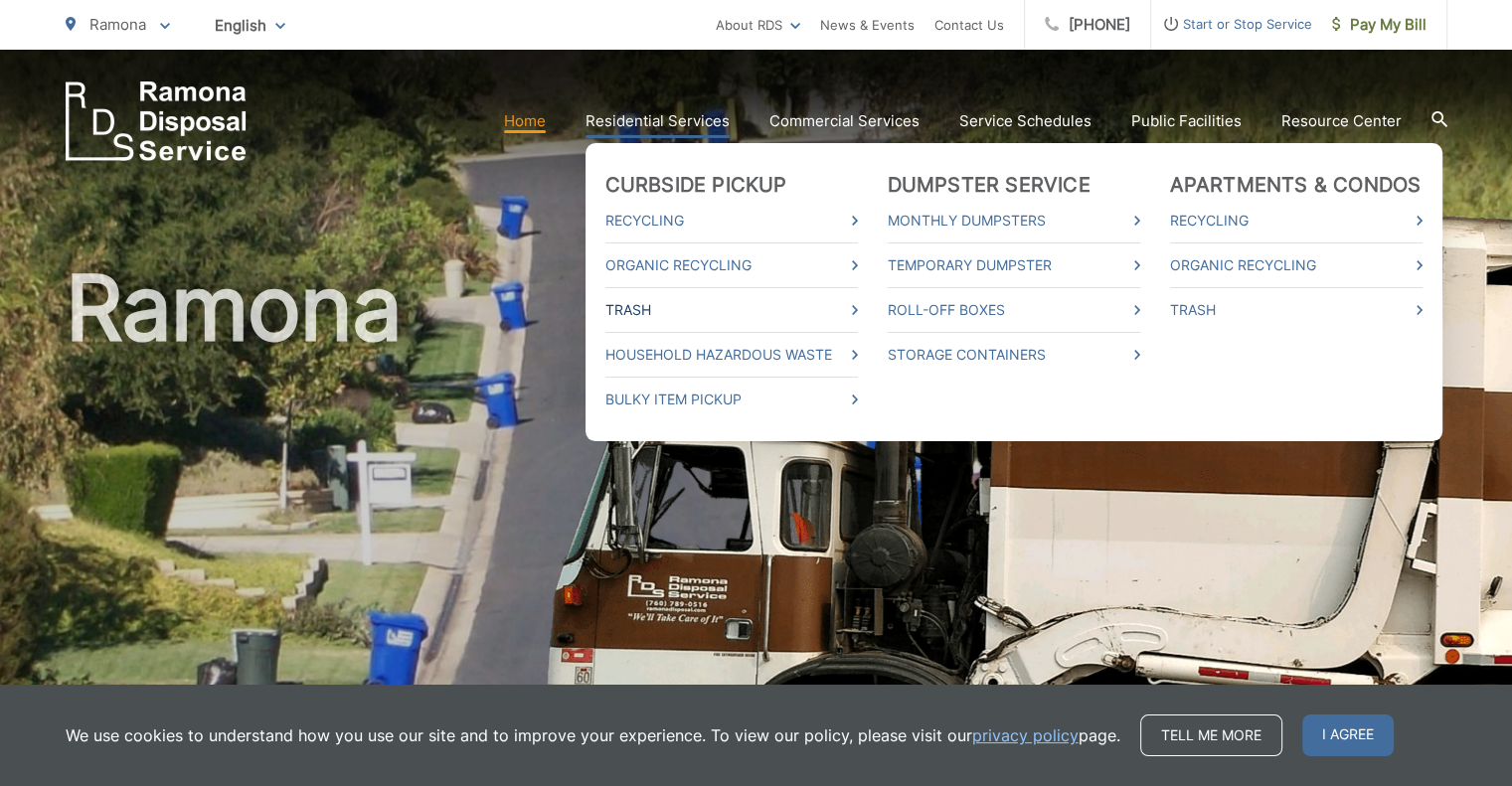 click on "Trash" at bounding box center [732, 310] 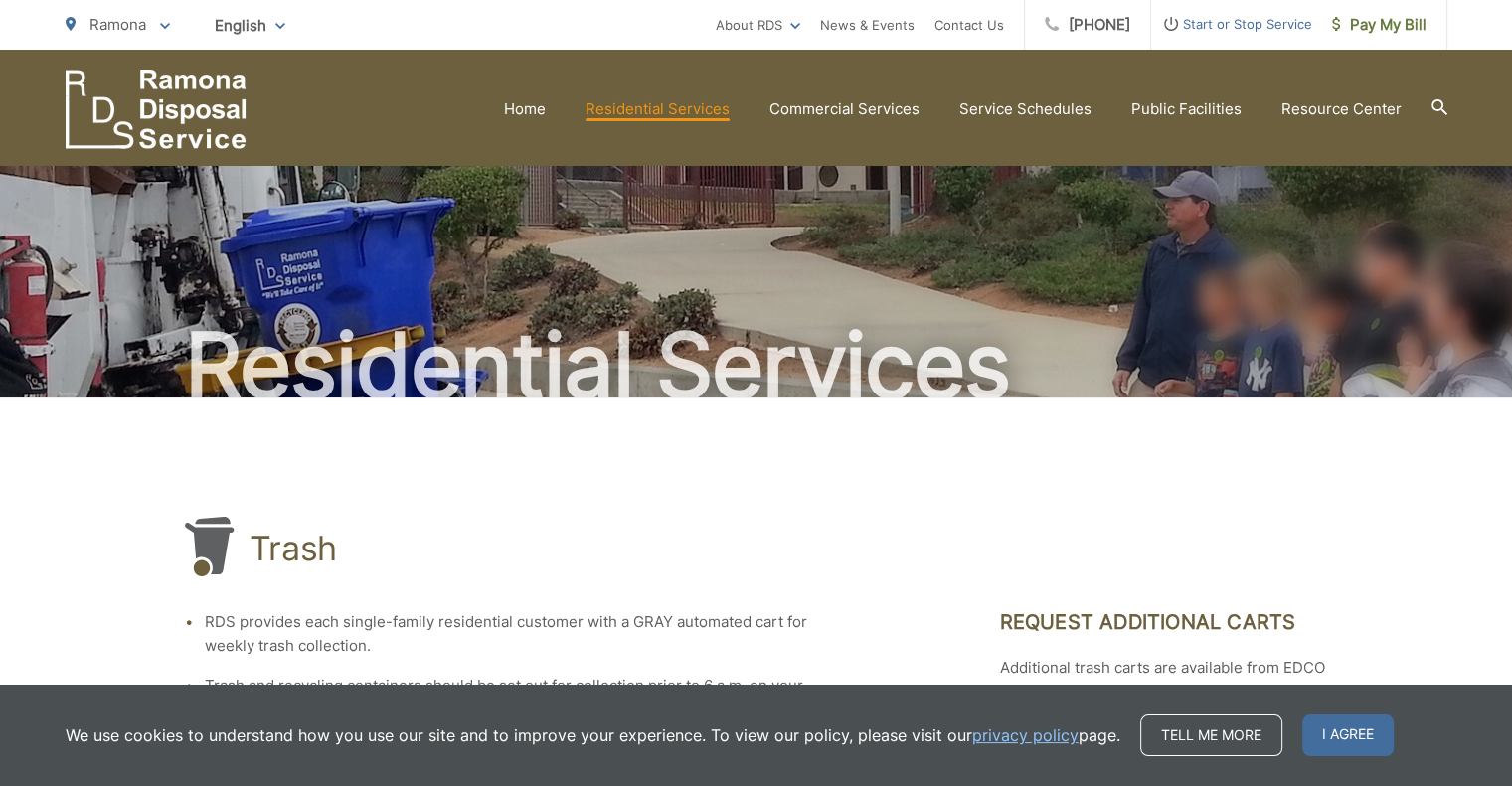 scroll, scrollTop: 0, scrollLeft: 0, axis: both 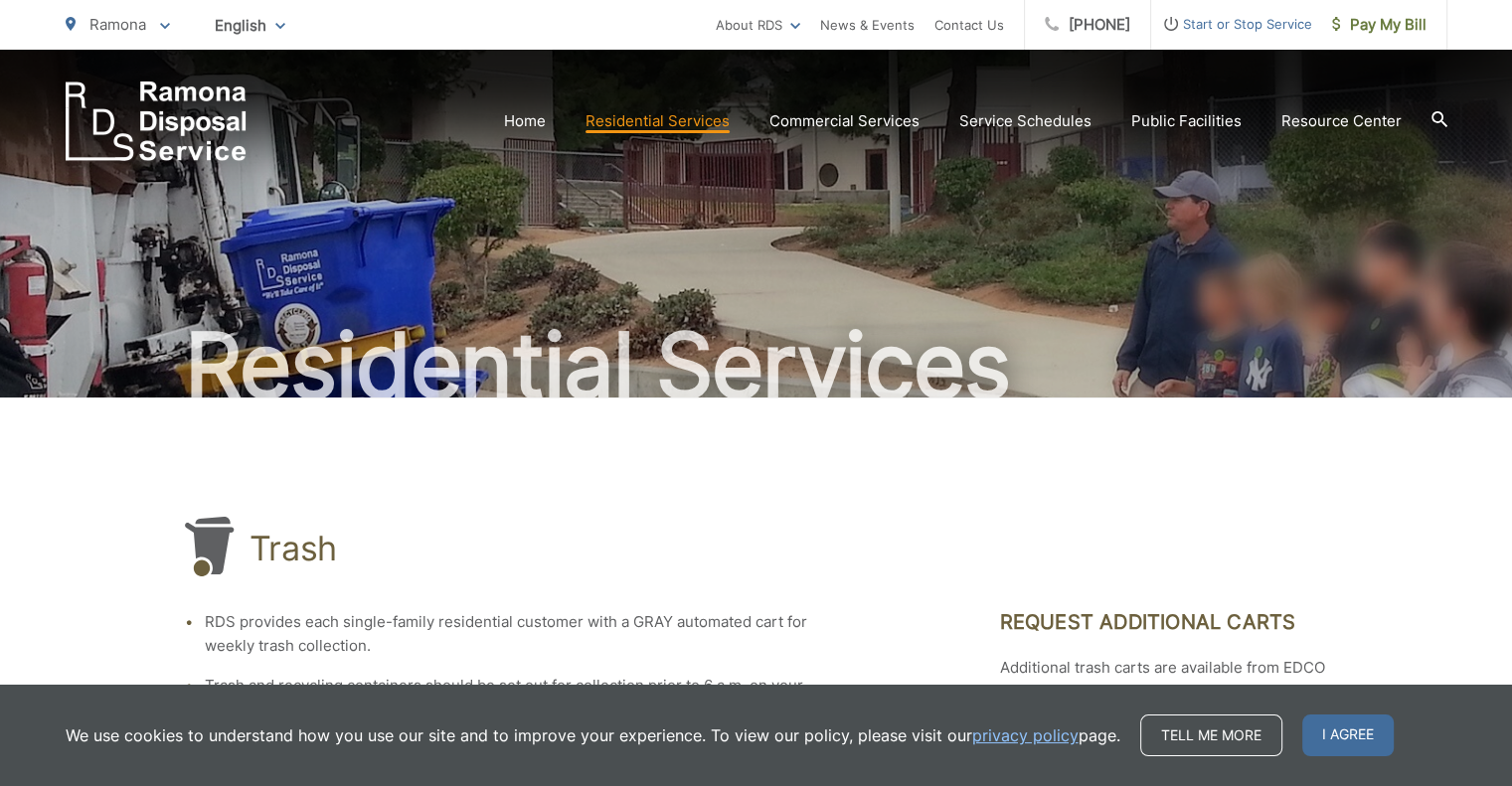 click on "Residential Services" at bounding box center [756, 224] 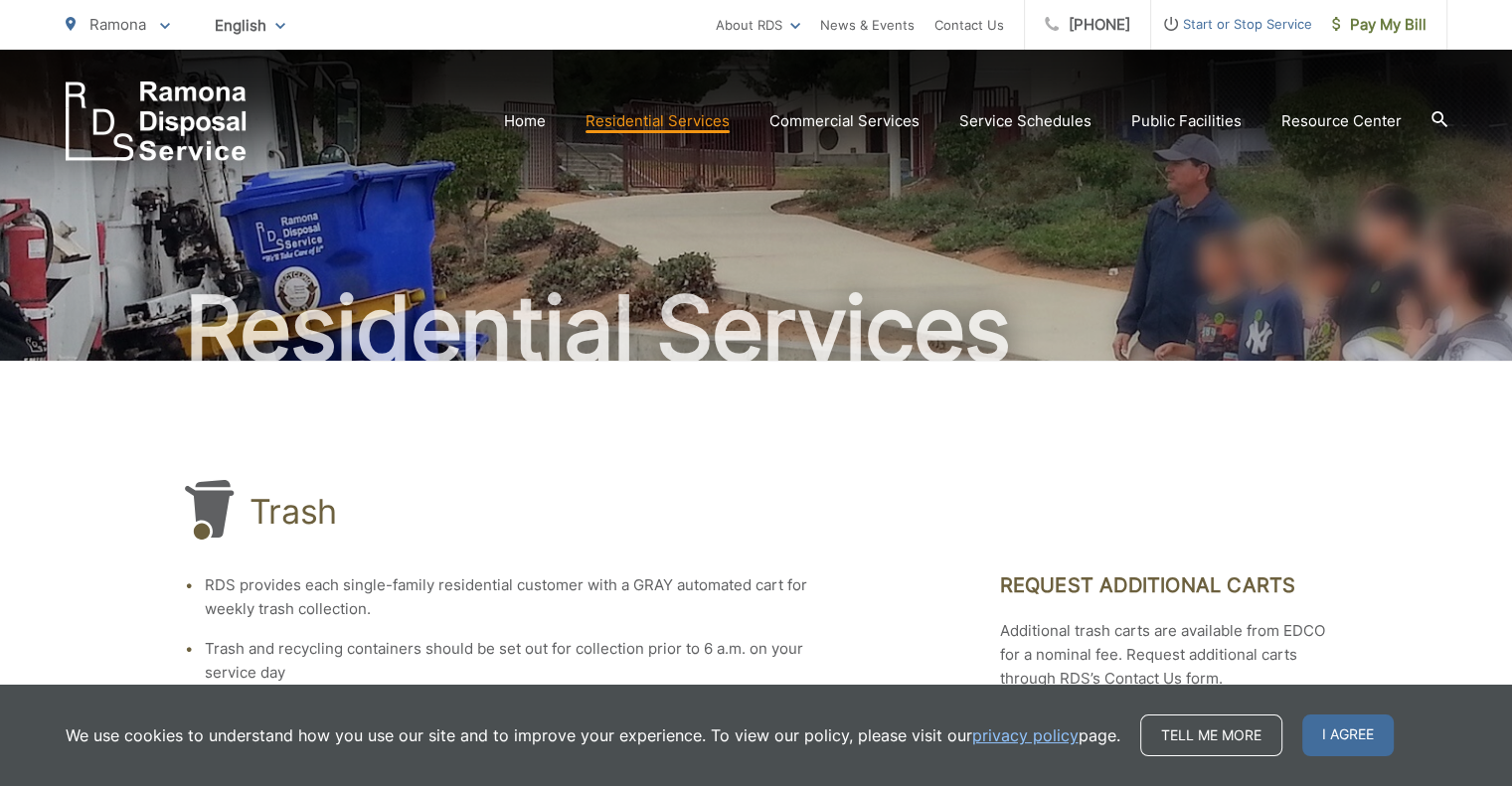 scroll, scrollTop: 0, scrollLeft: 0, axis: both 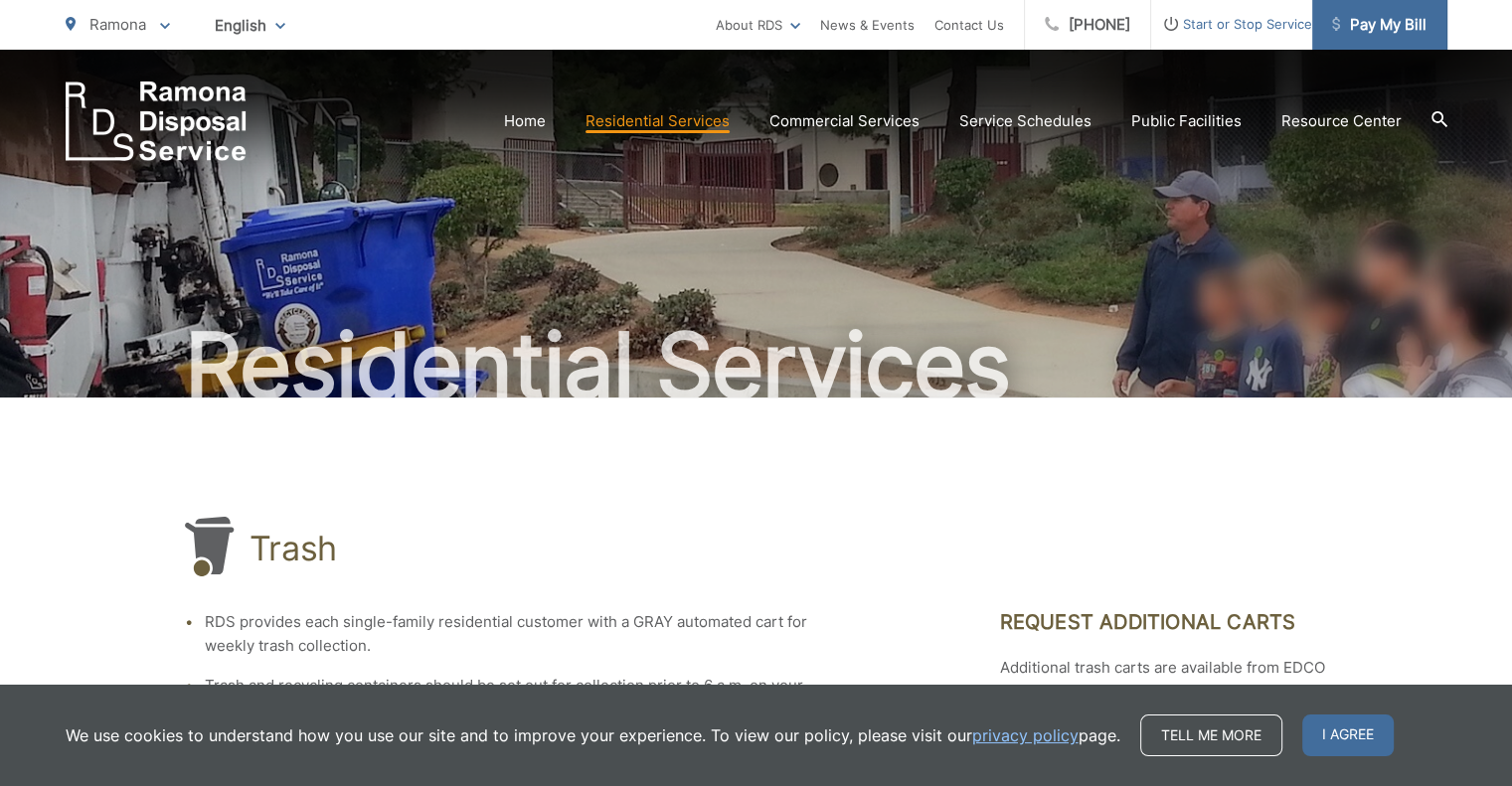 click on "Pay My Bill" at bounding box center (1379, 25) 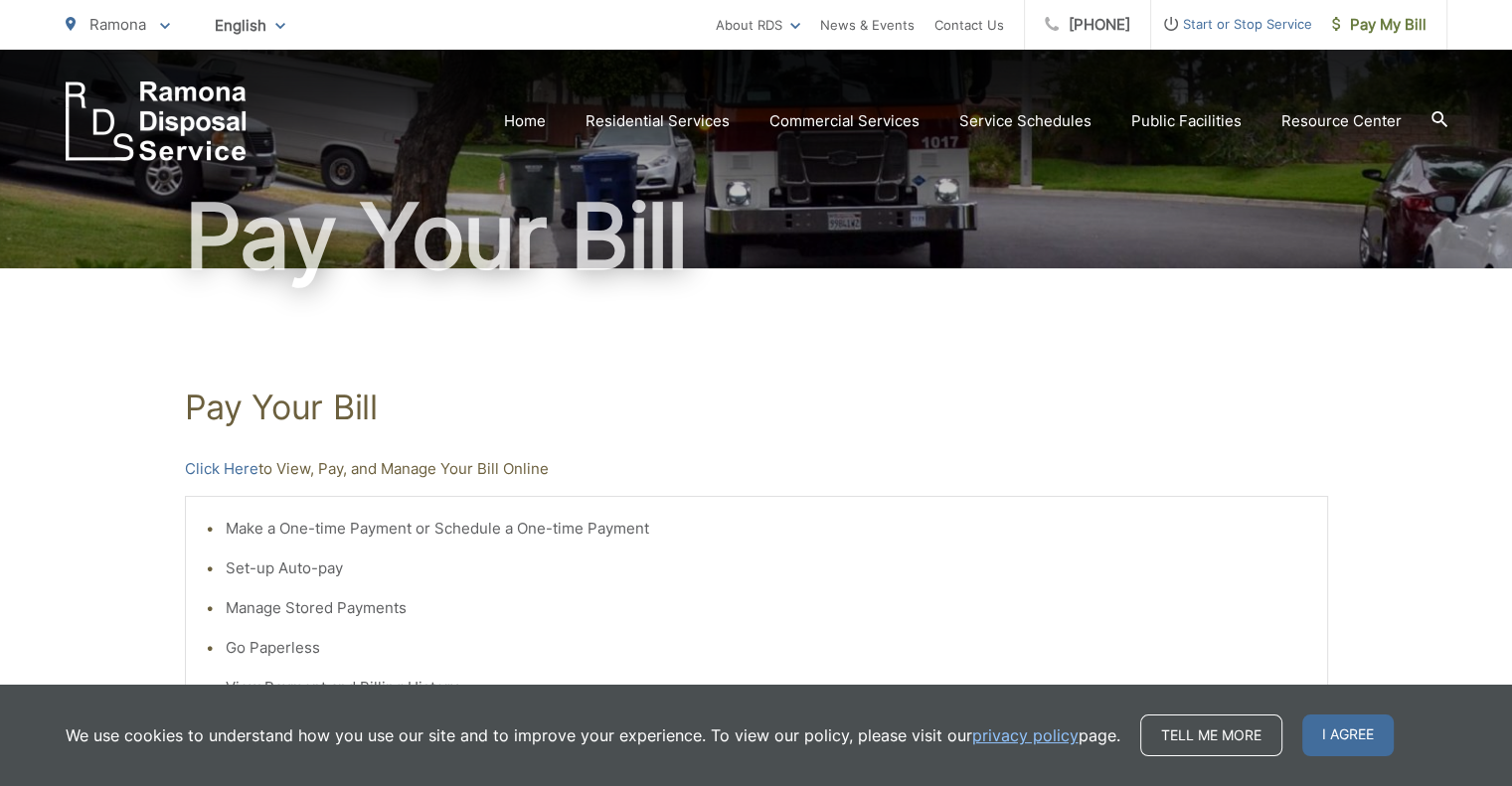 scroll, scrollTop: 30, scrollLeft: 0, axis: vertical 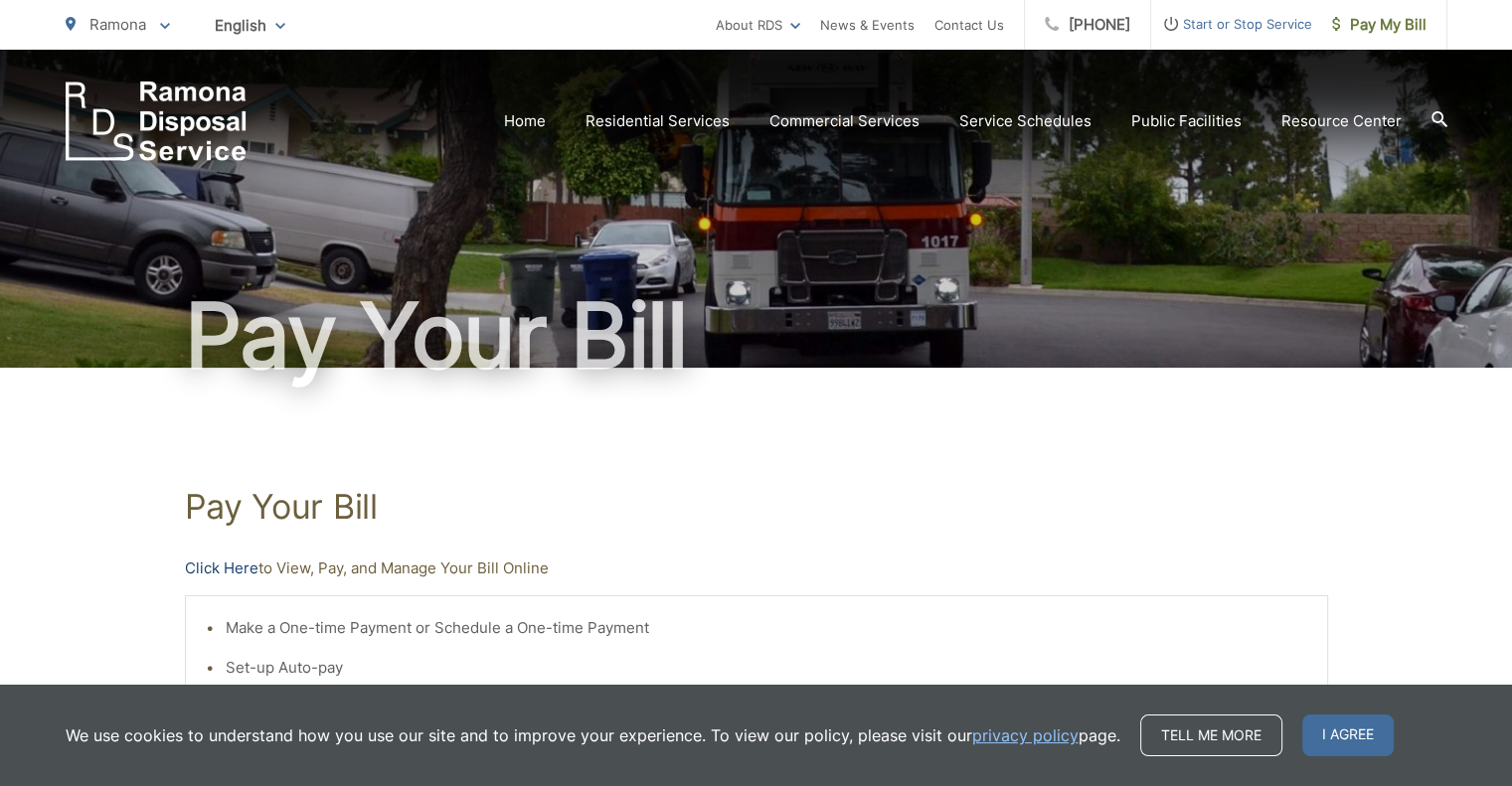 click on "Click Here" at bounding box center (222, 568) 